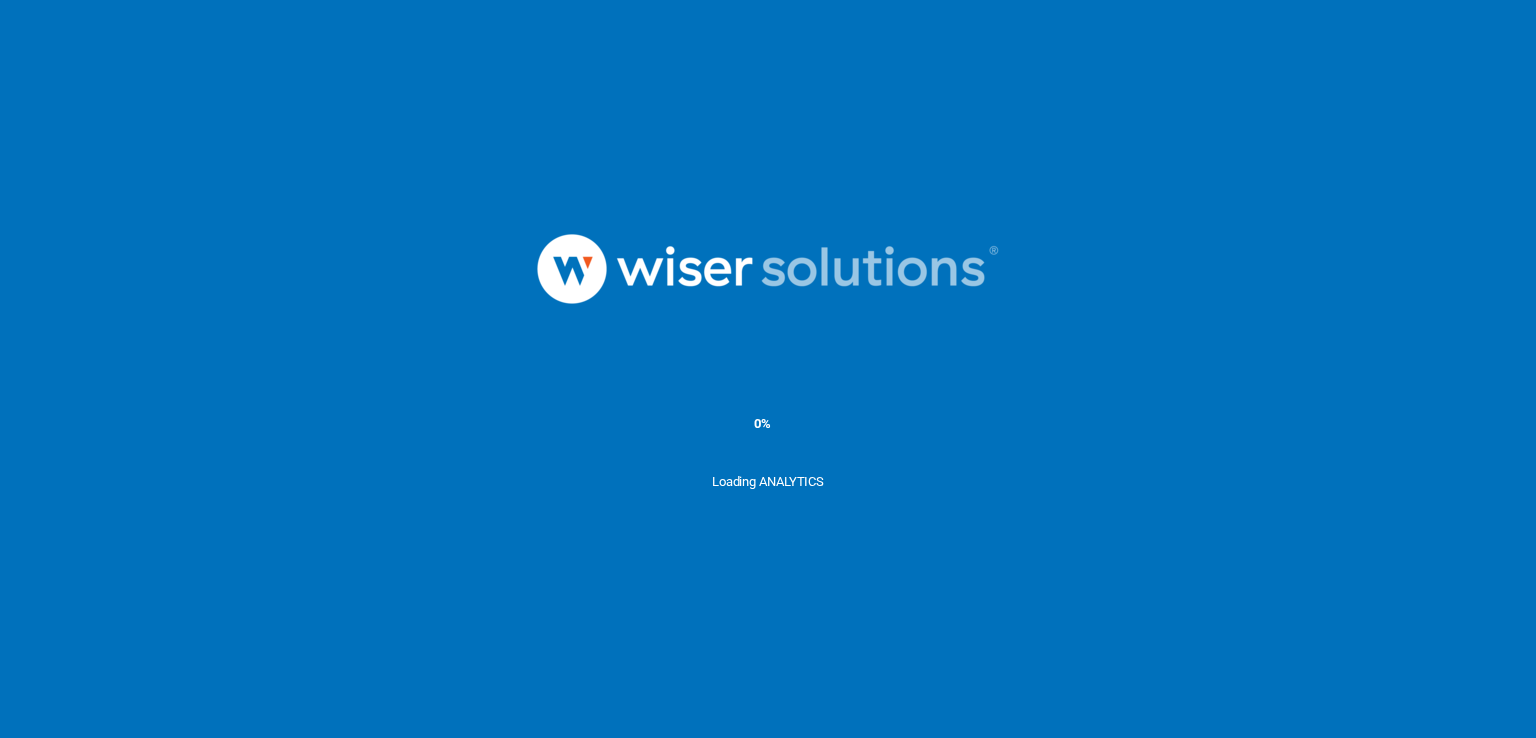 scroll, scrollTop: 0, scrollLeft: 0, axis: both 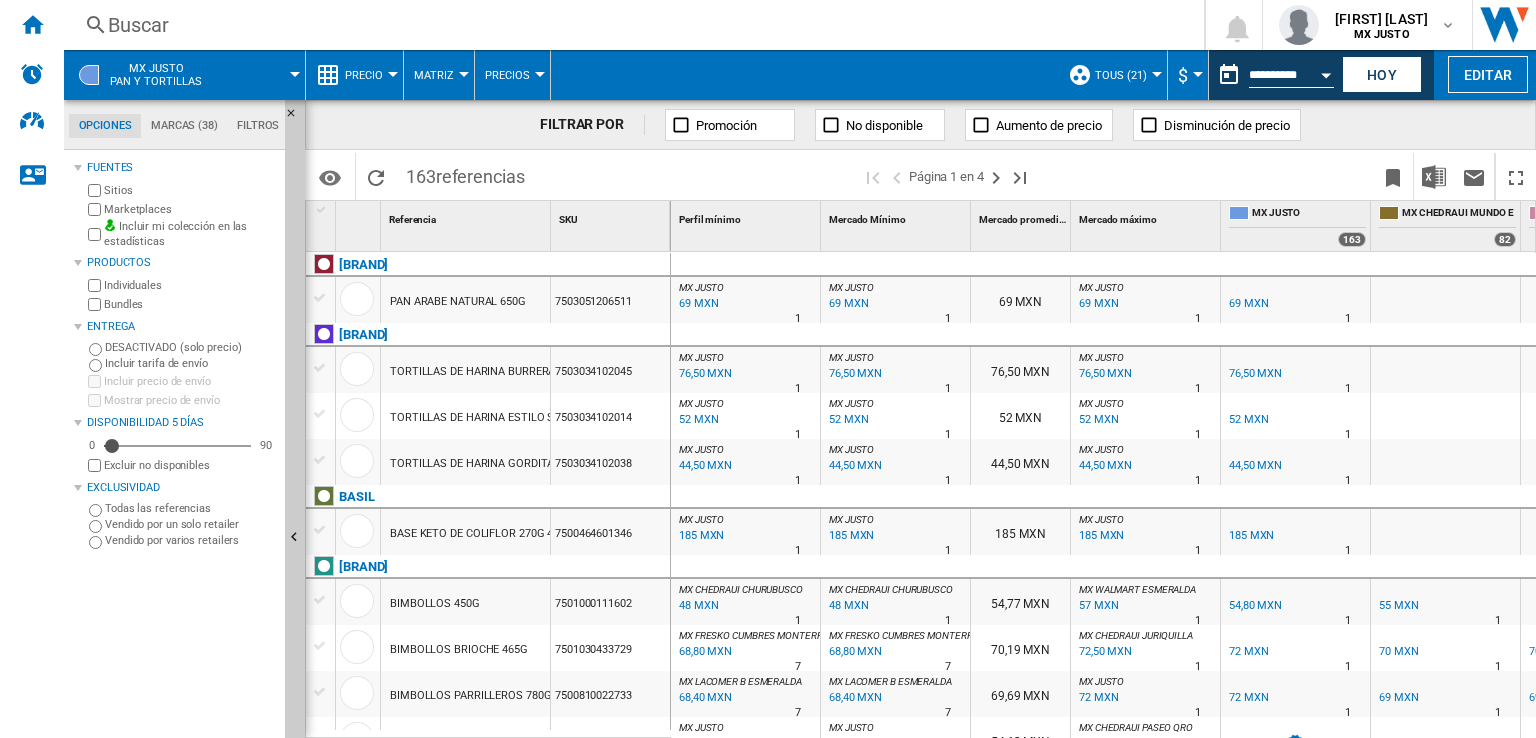 click on "Buscar" at bounding box center [630, 25] 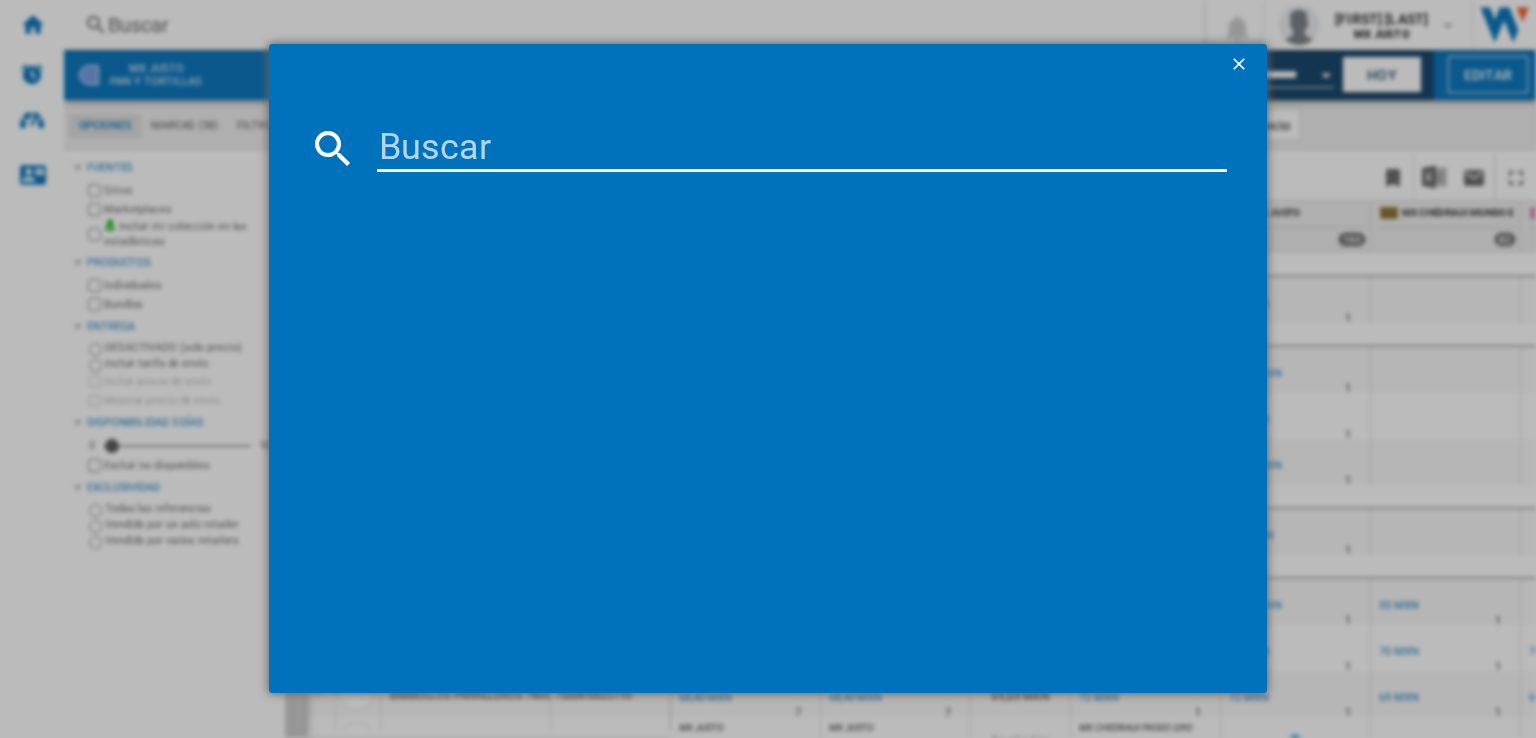 click at bounding box center (802, 148) 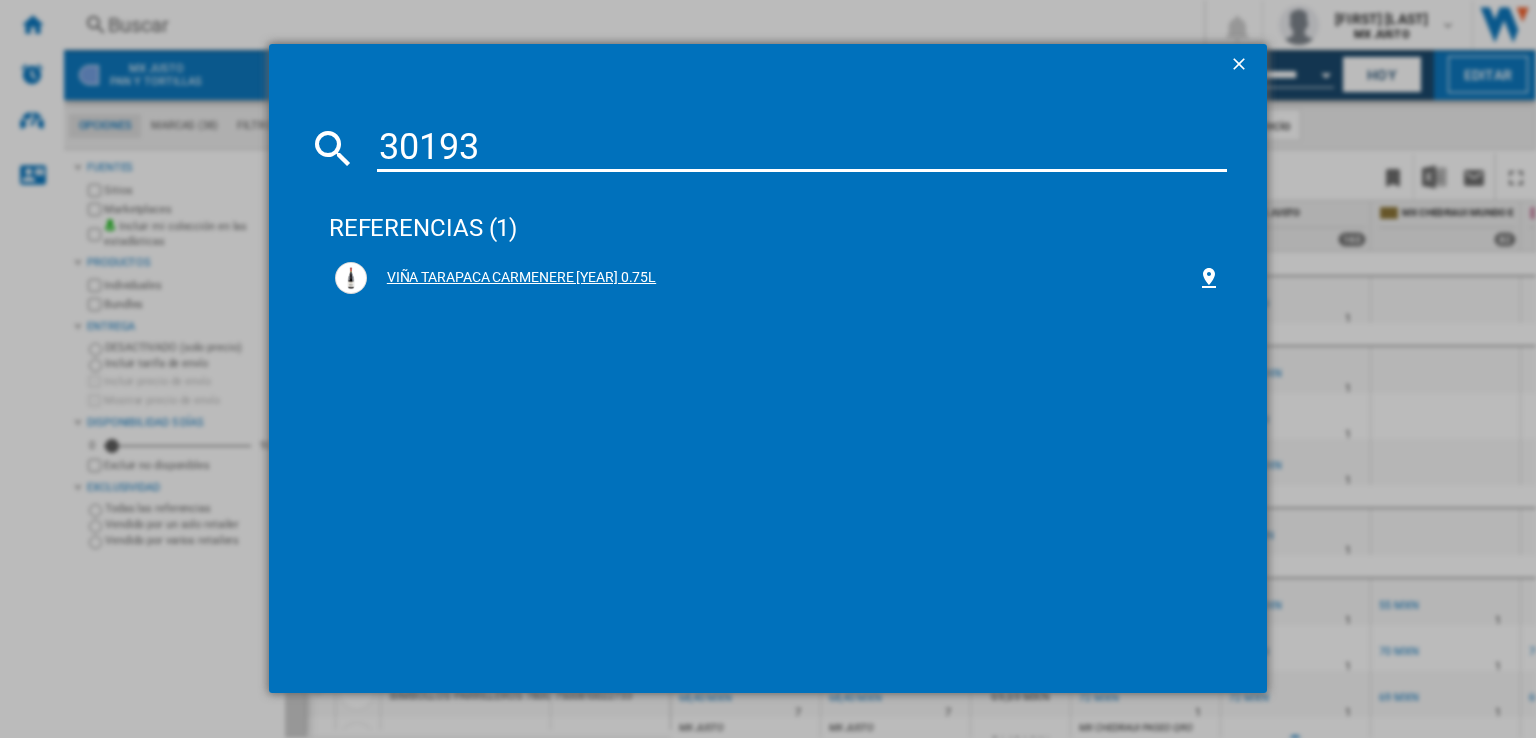 type on "30193" 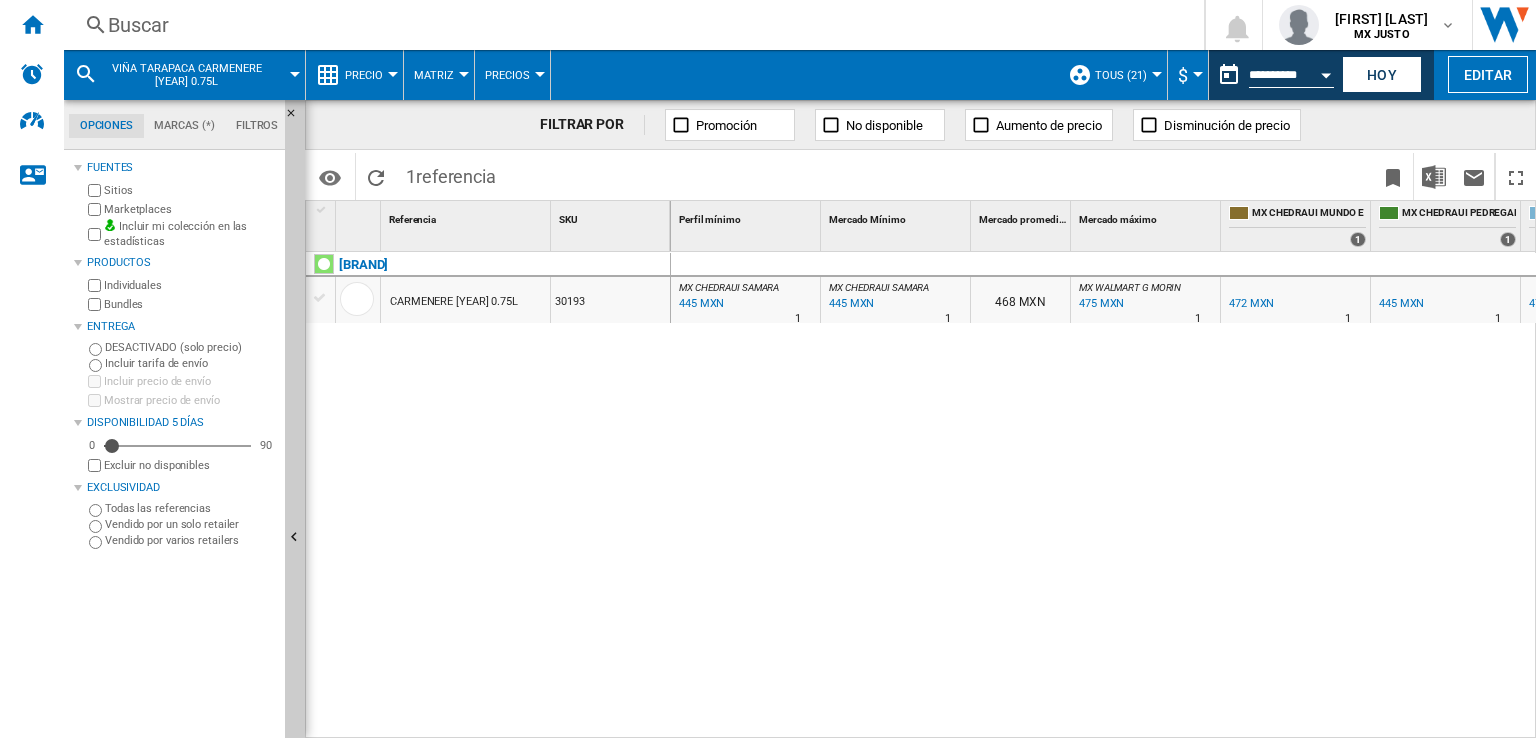 scroll, scrollTop: 0, scrollLeft: 42, axis: horizontal 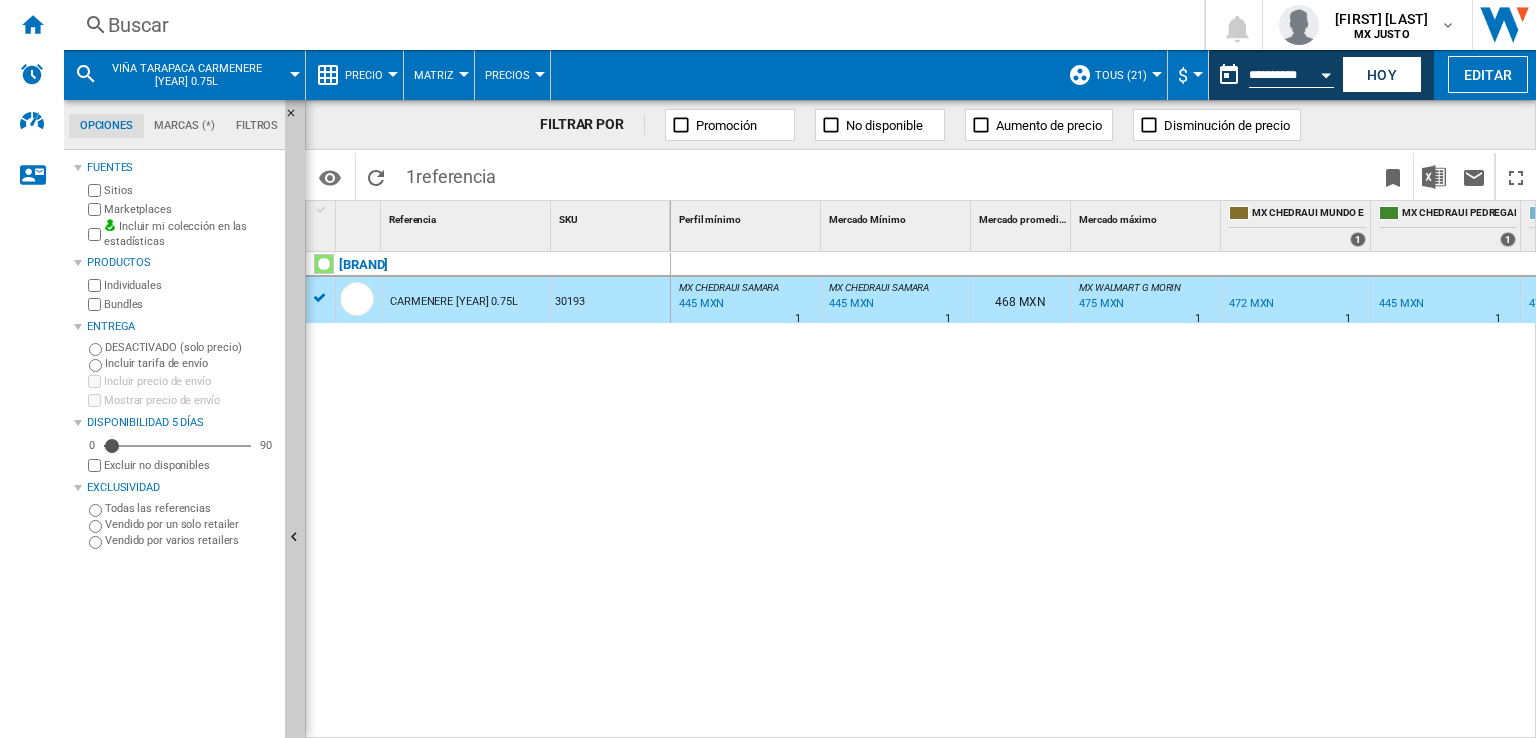 click on "445 MXN" at bounding box center [700, 304] 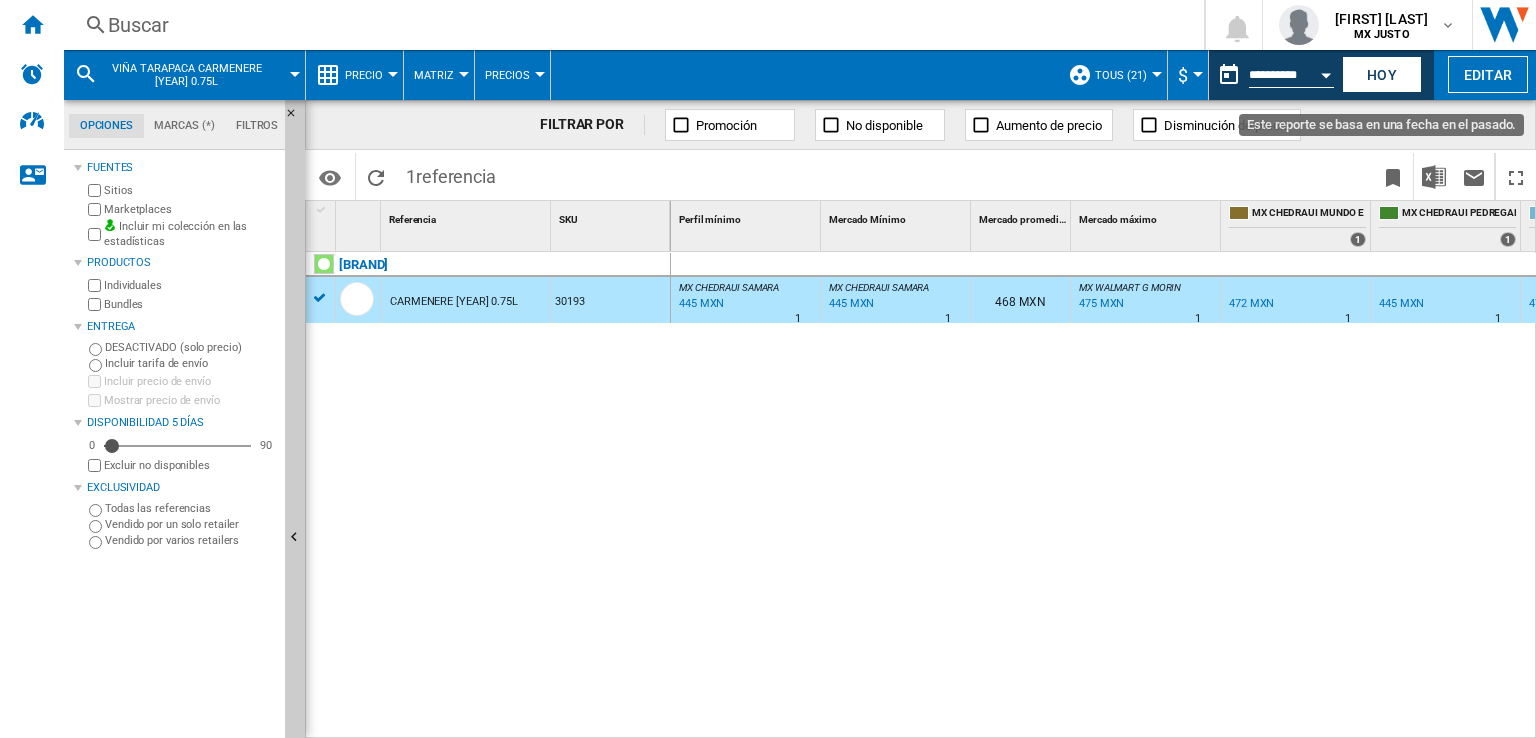 click on "**********" at bounding box center (1291, 78) 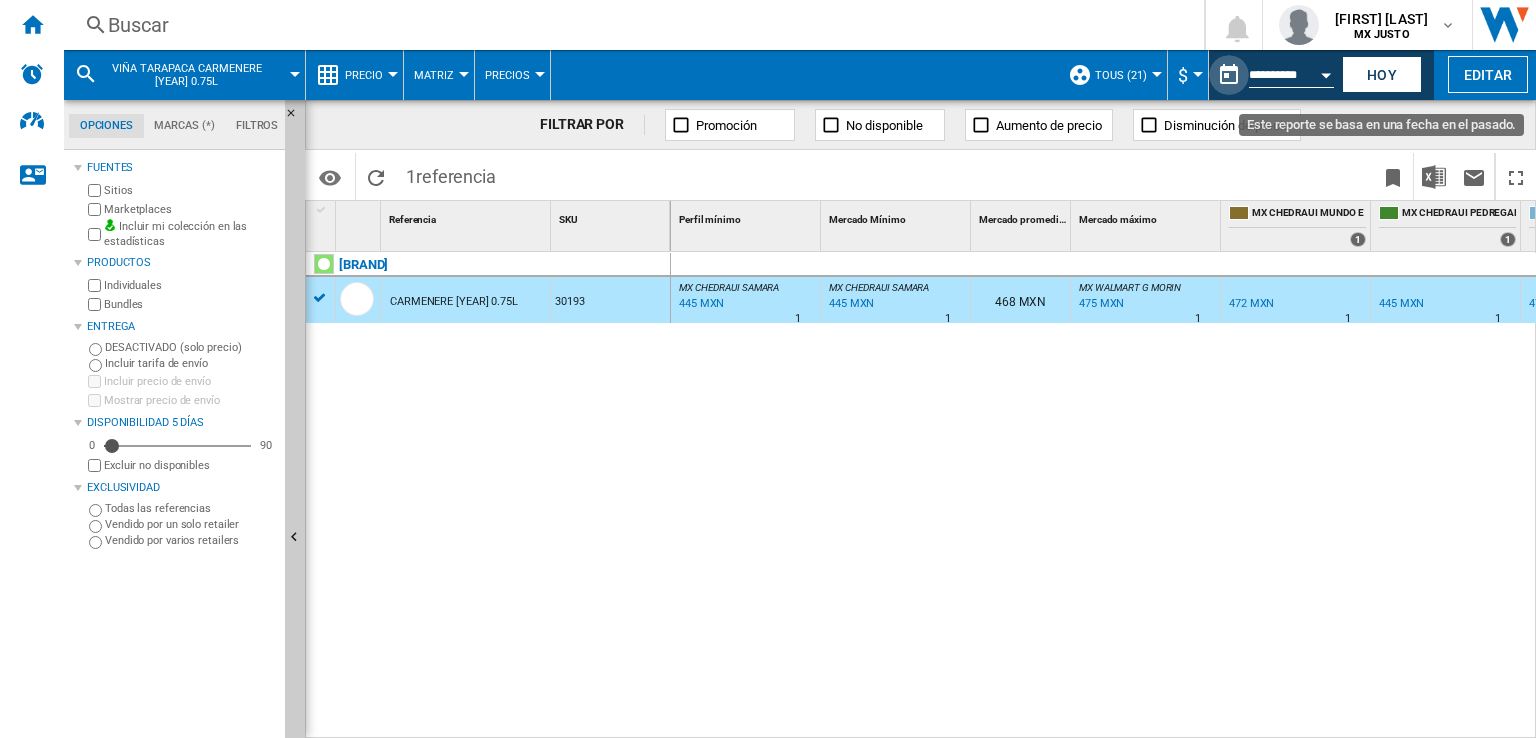 click at bounding box center [1229, 75] 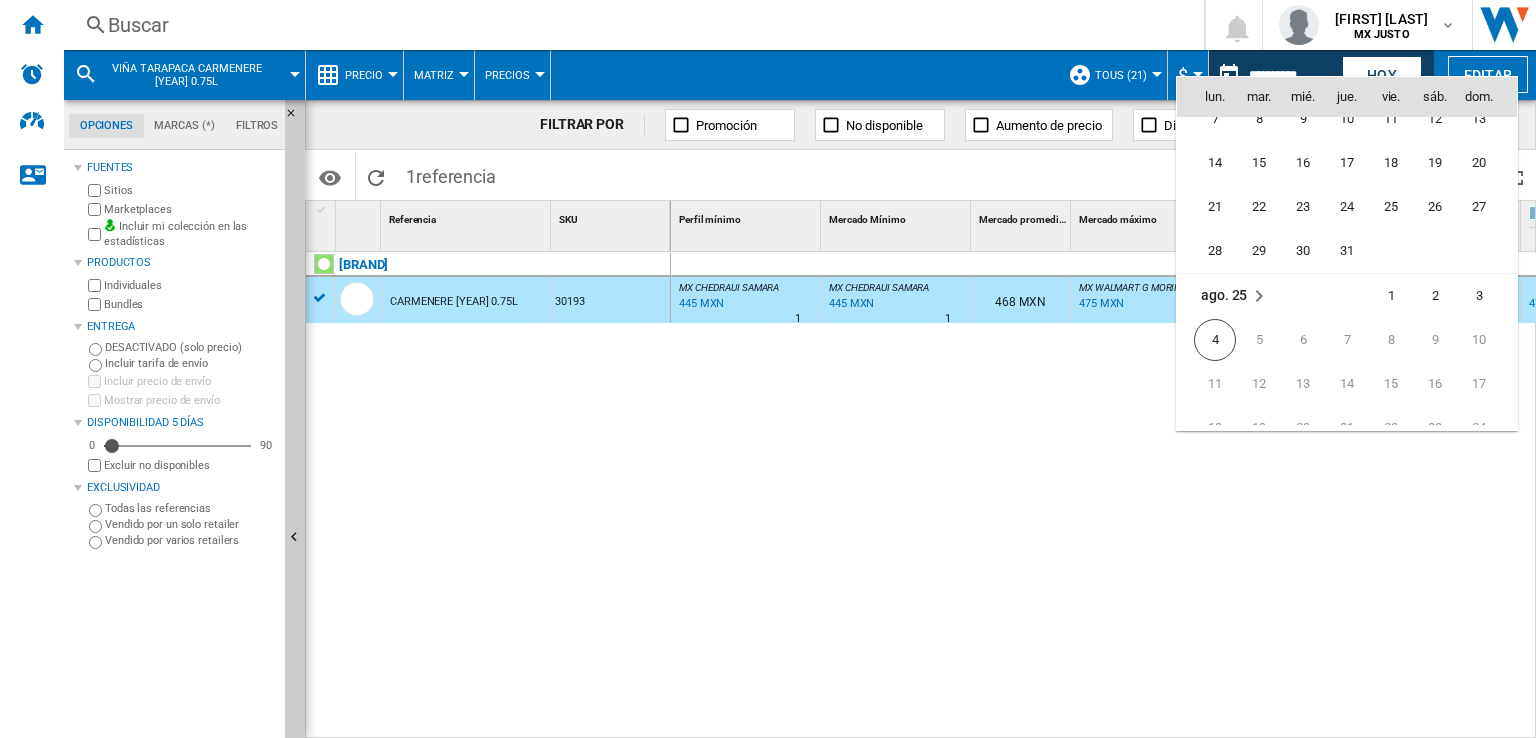 scroll, scrollTop: 9484, scrollLeft: 0, axis: vertical 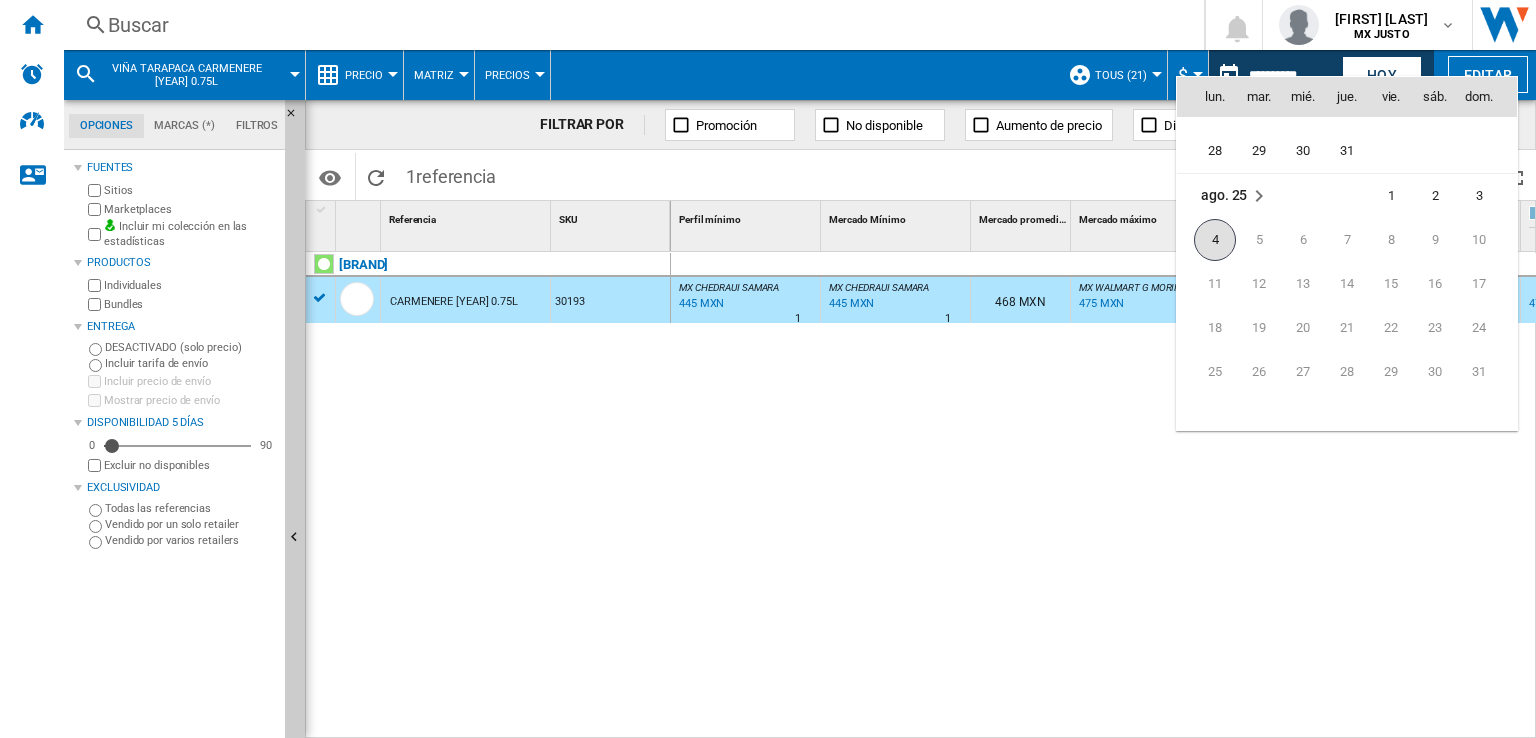 click on "4" at bounding box center [1215, 240] 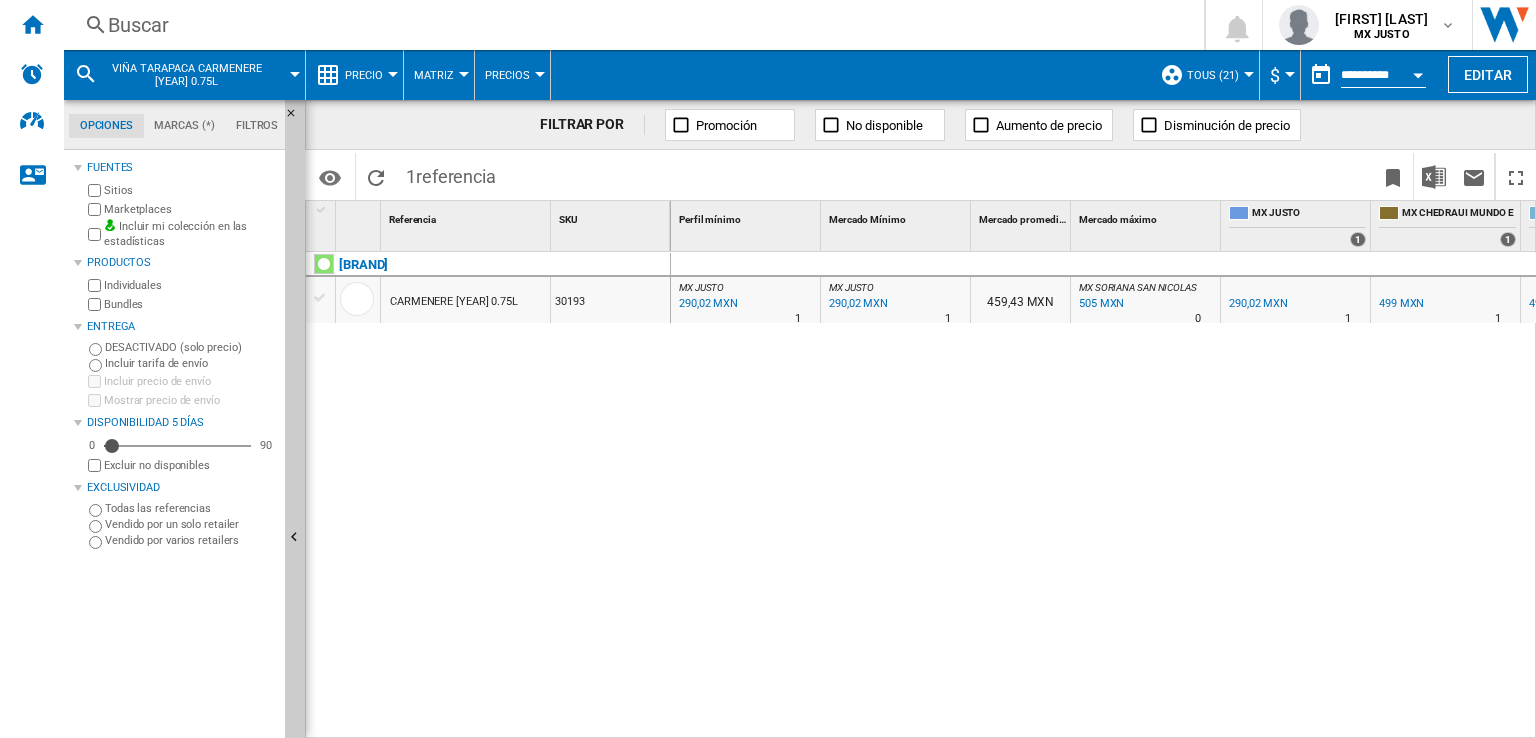 click on "MX JUSTO : 0.0 % 290,02 MXN N/A 1 MX JUSTO : 0.0 % 290,02 MXN N/A 1 MX JUSTO : 459,43 MXN MX SORIANA SAN NICOLAS : +74.1 % 505 MXN" at bounding box center [1104, 496] 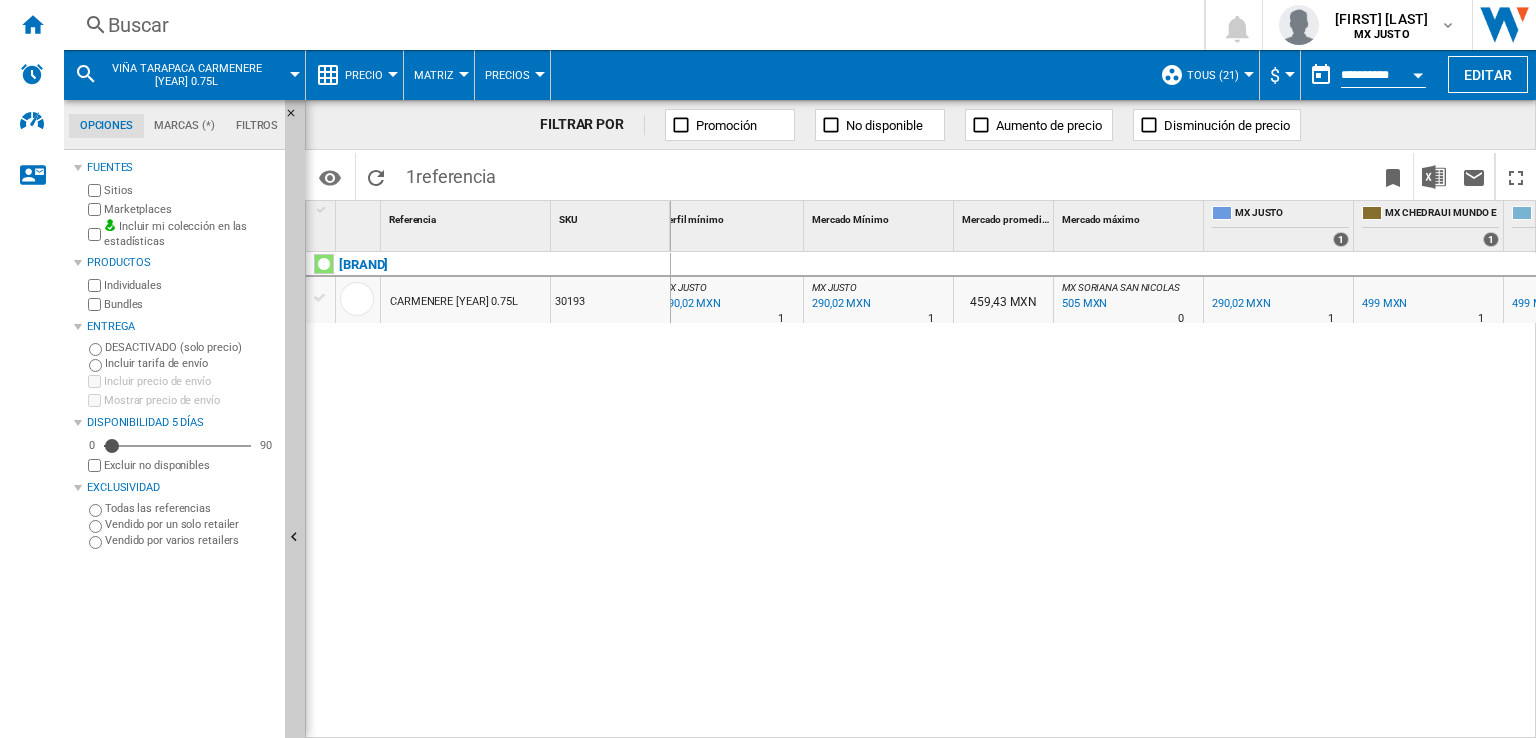scroll, scrollTop: 0, scrollLeft: 117, axis: horizontal 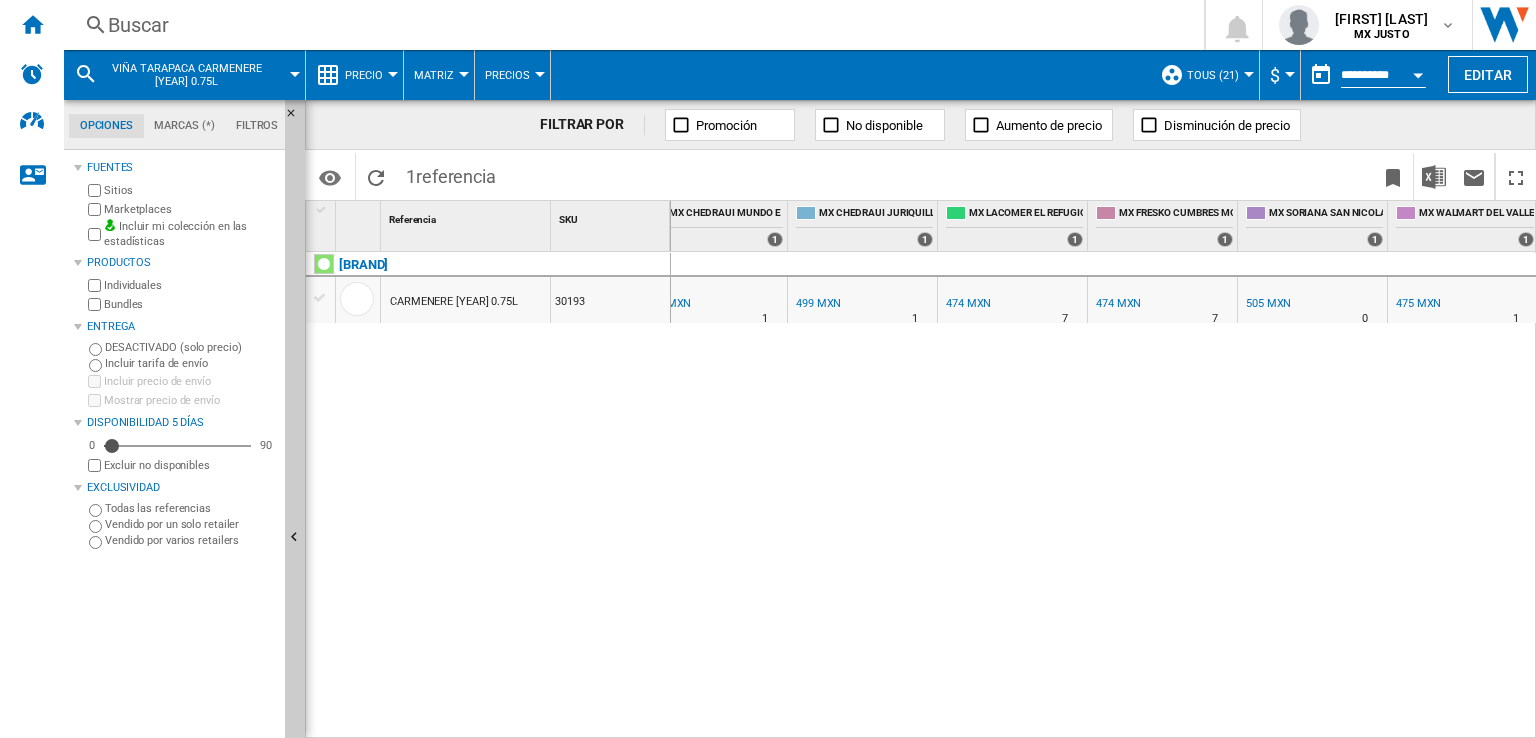 click on "475 MXN" at bounding box center (1418, 303) 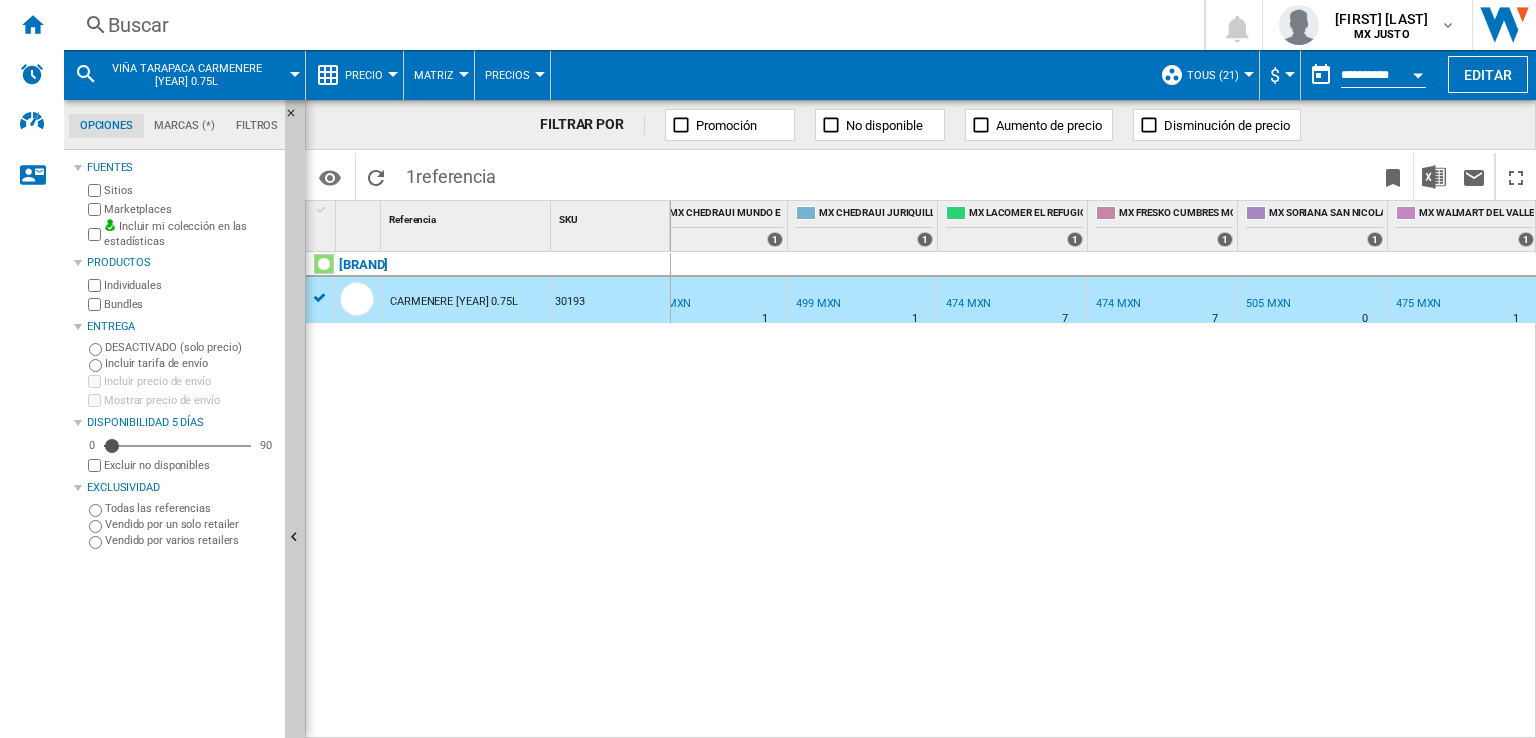 click on "475 MXN" at bounding box center (1417, 304) 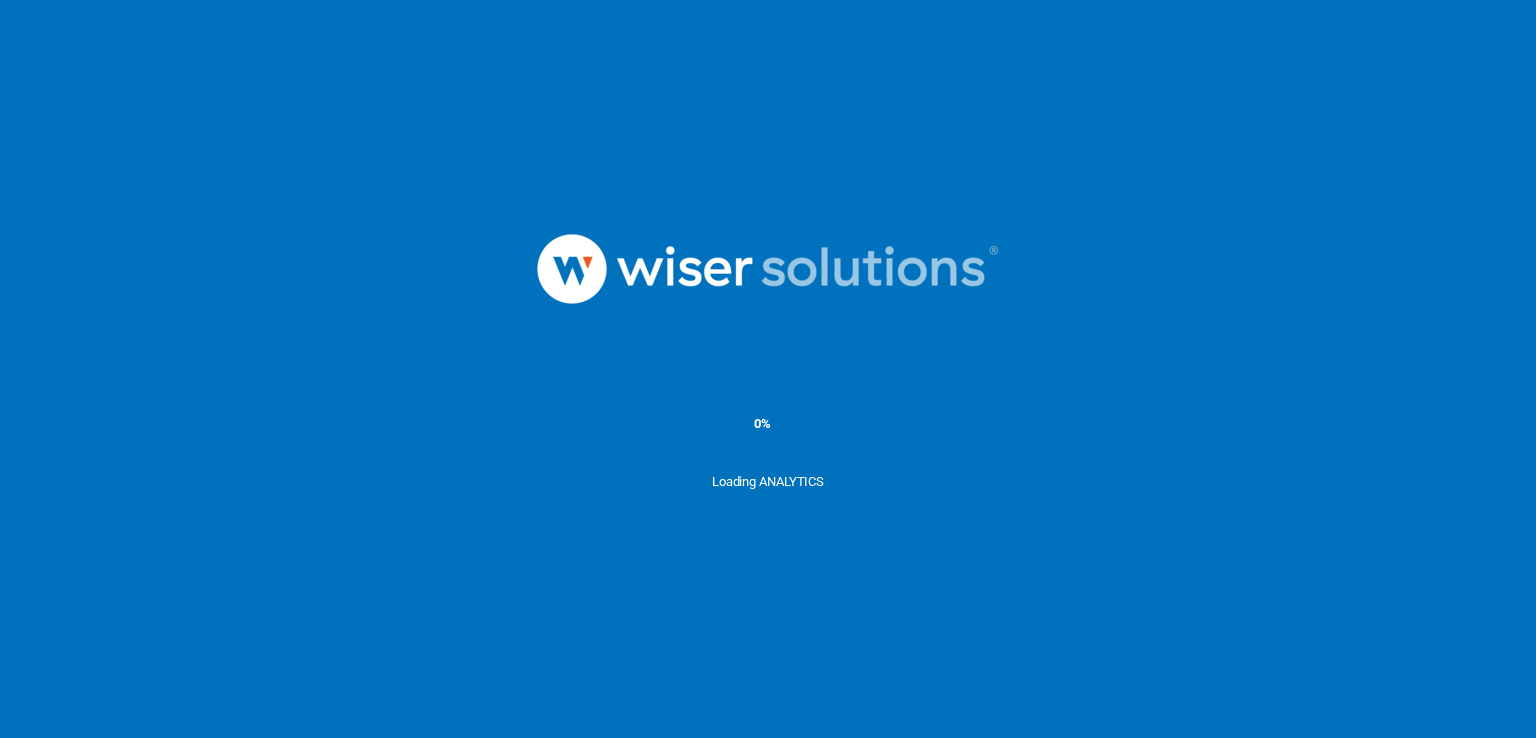 scroll, scrollTop: 0, scrollLeft: 0, axis: both 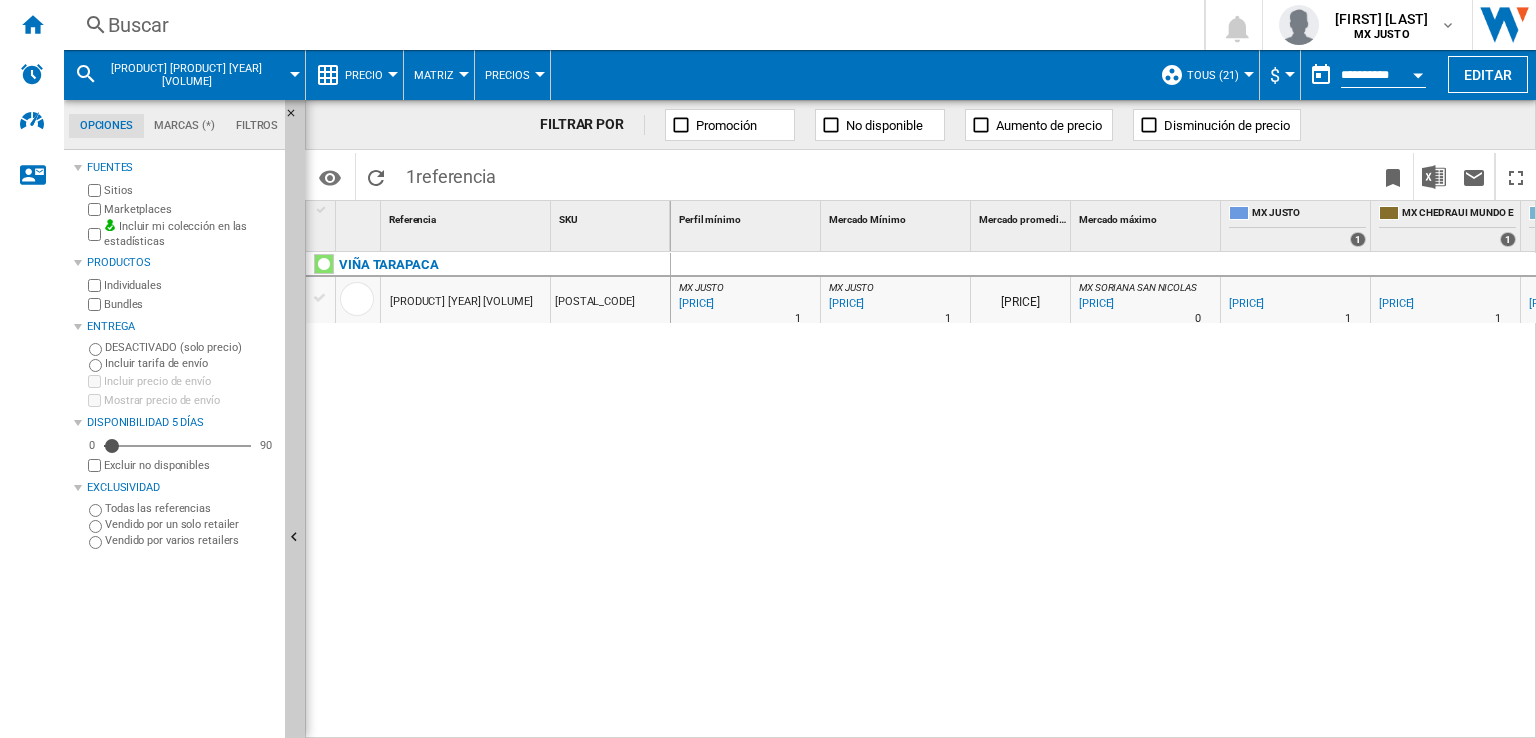 click on "[PRICE]" at bounding box center (1095, 304) 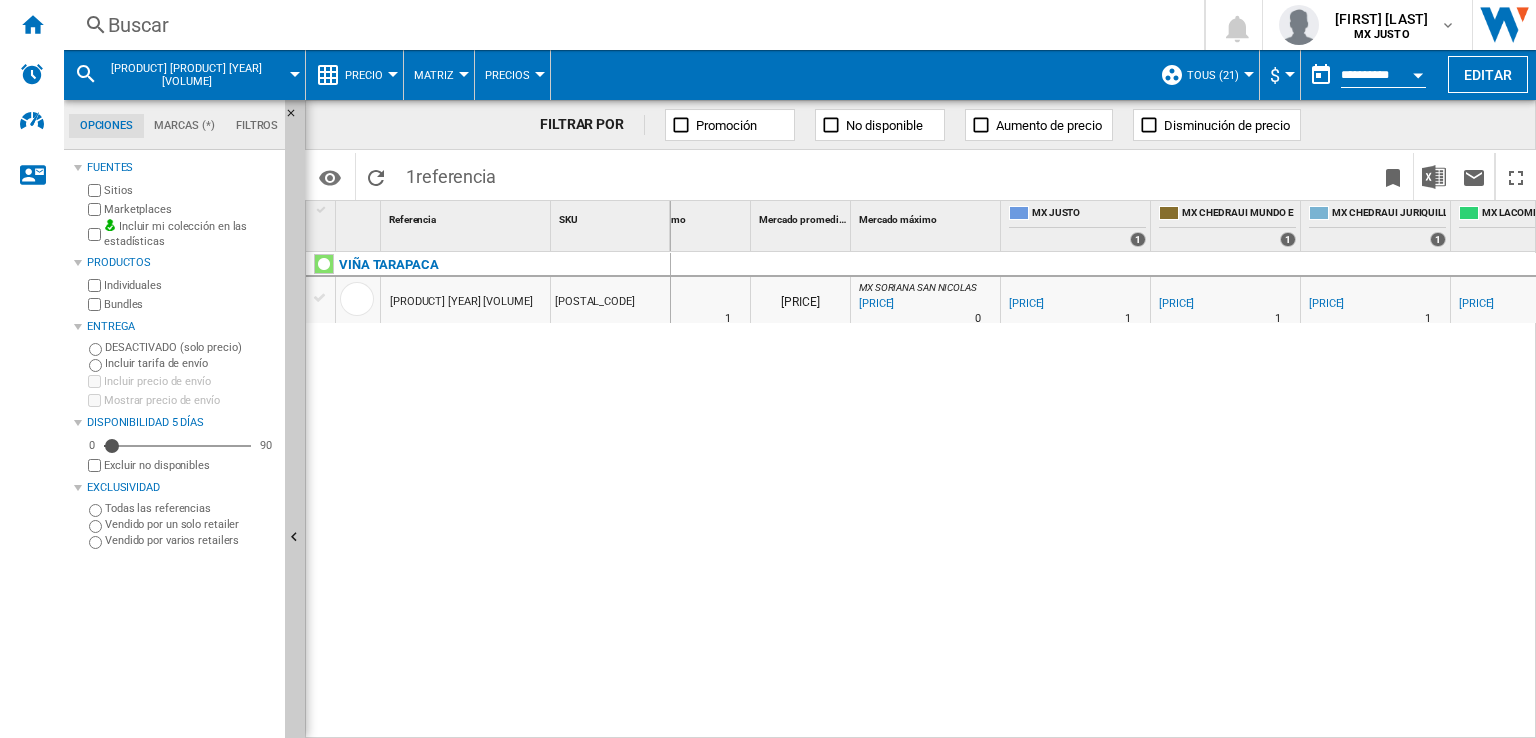 scroll, scrollTop: 0, scrollLeft: 251, axis: horizontal 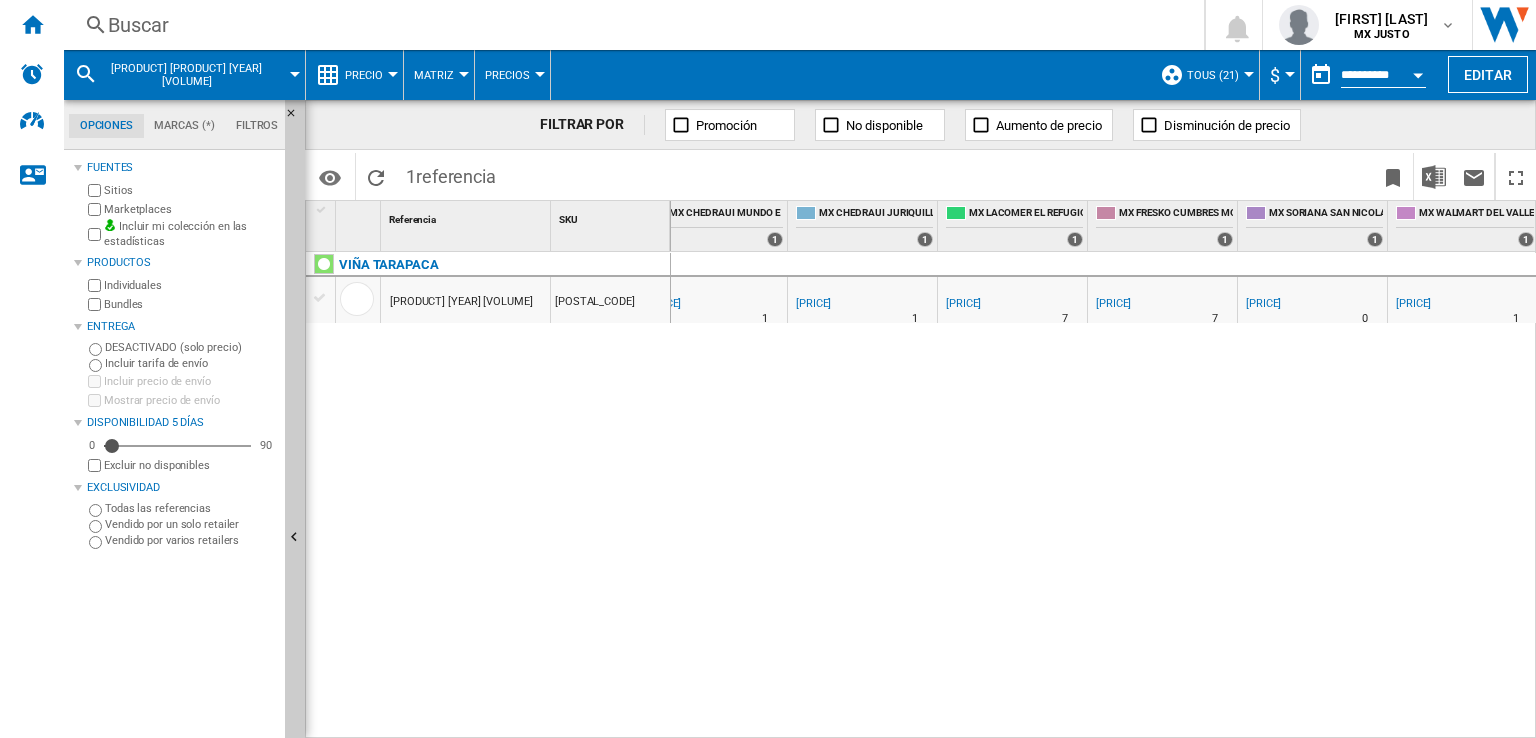 click on "475 MXN" at bounding box center [1412, 304] 